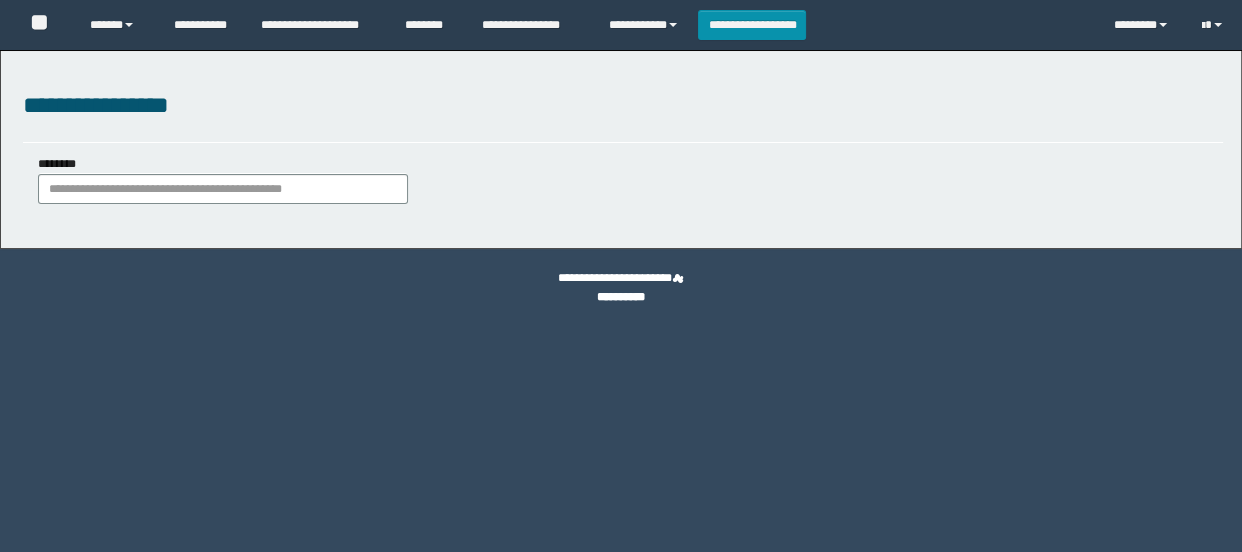 scroll, scrollTop: 0, scrollLeft: 0, axis: both 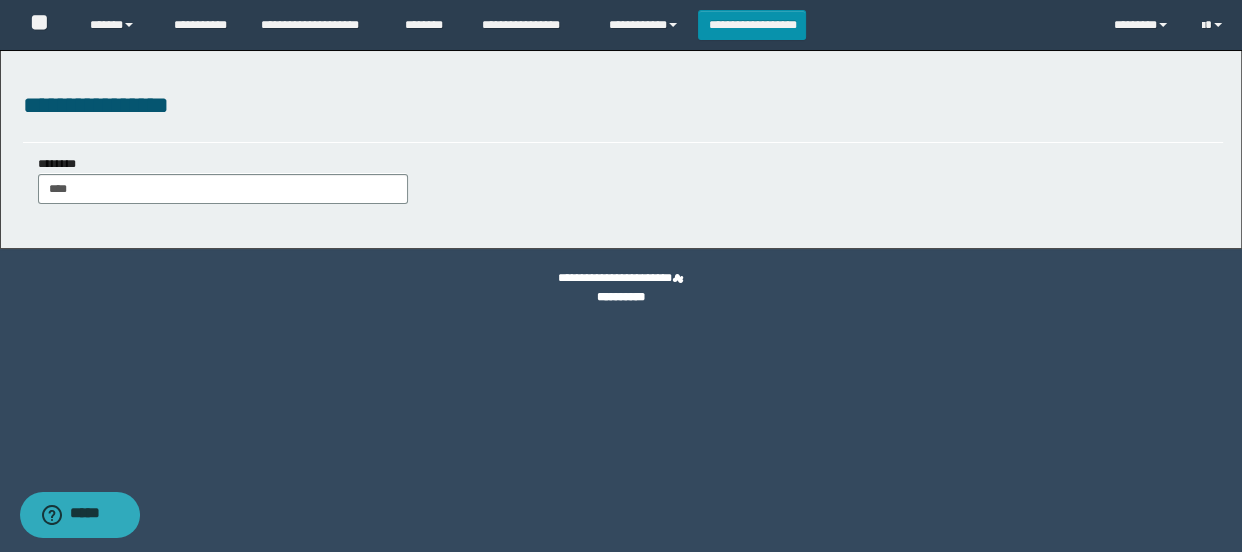 type on "*****" 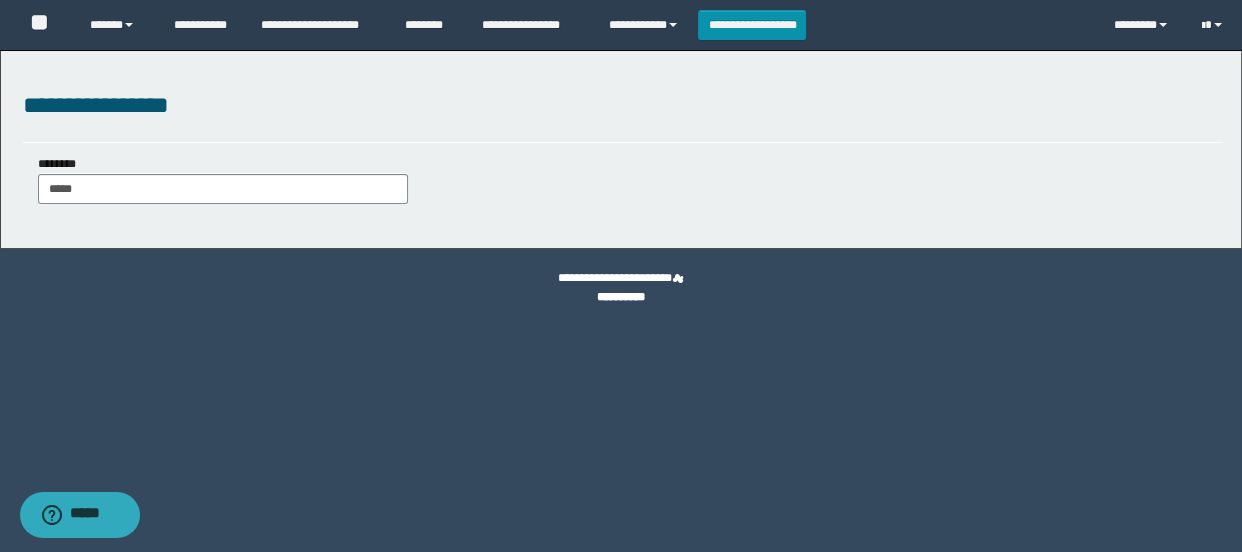 type on "*****" 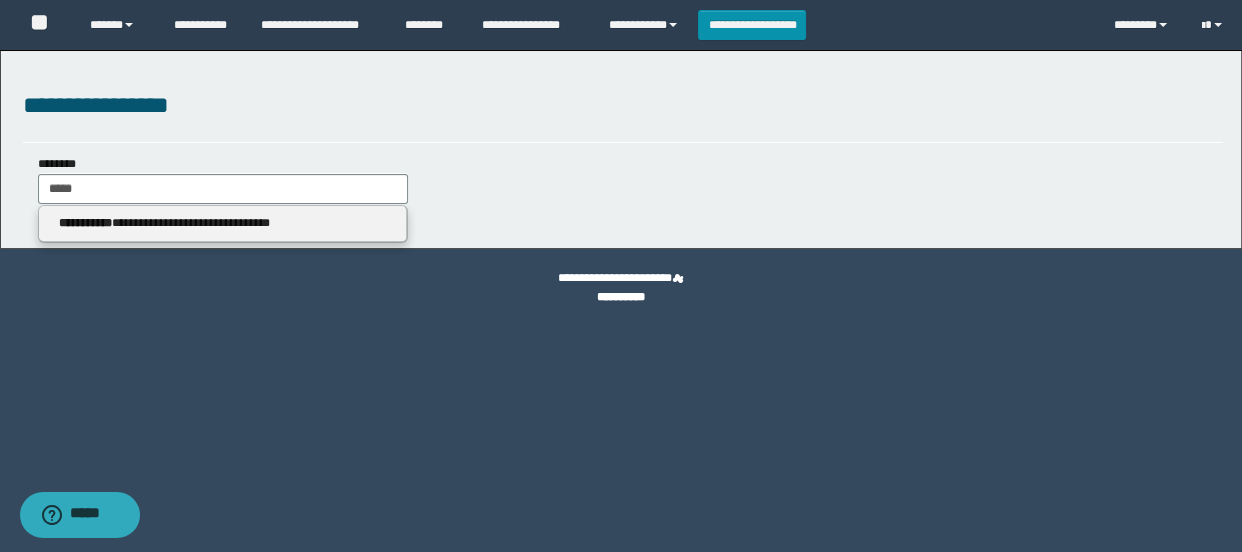 type 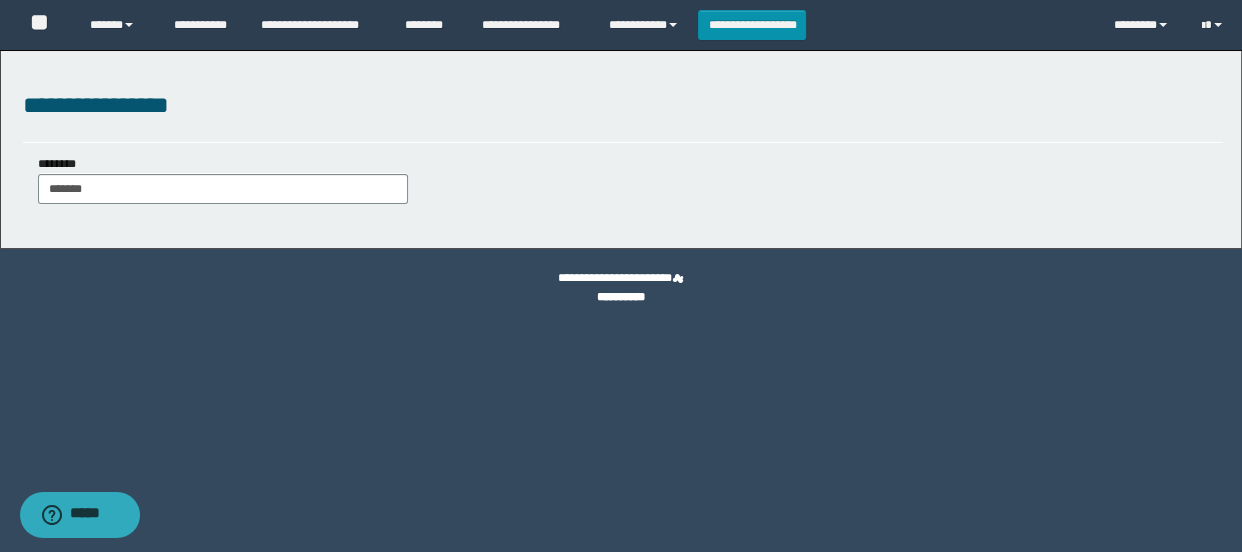 type on "********" 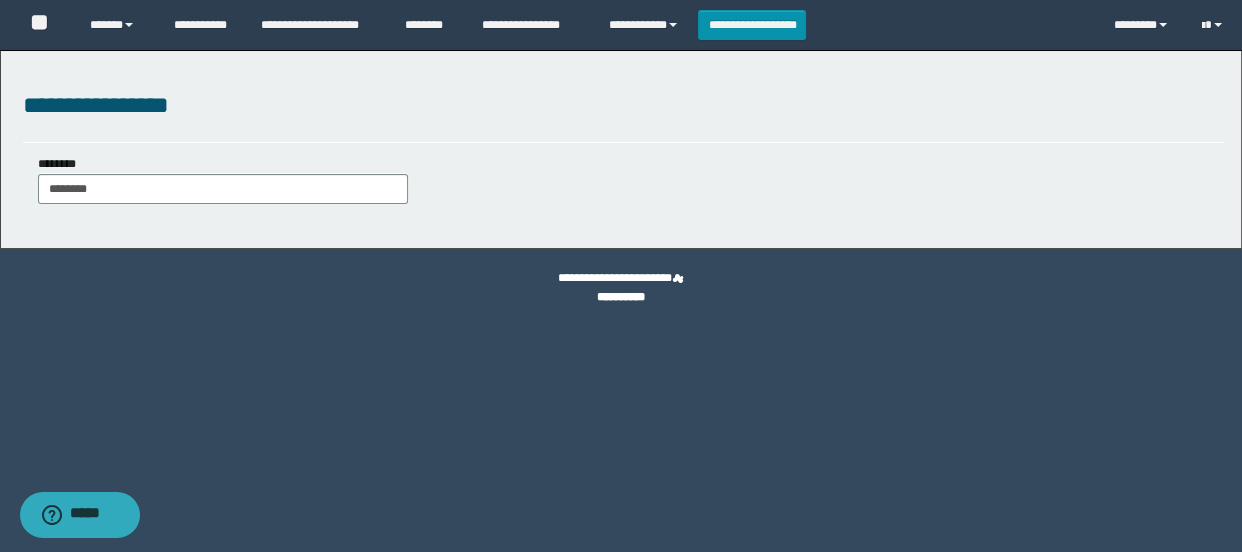 type on "********" 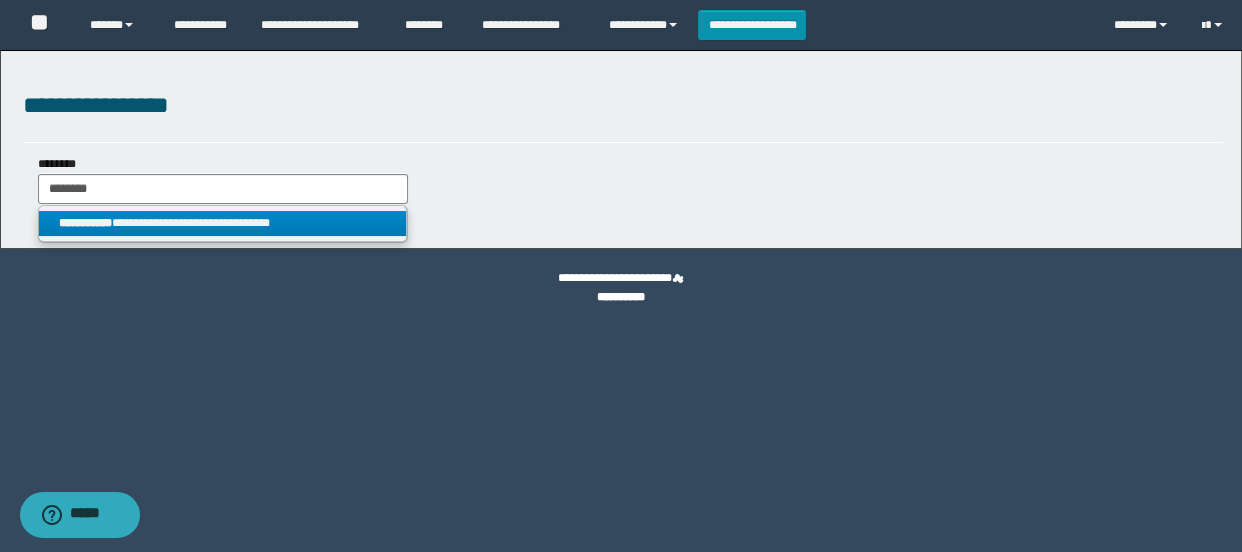 type on "********" 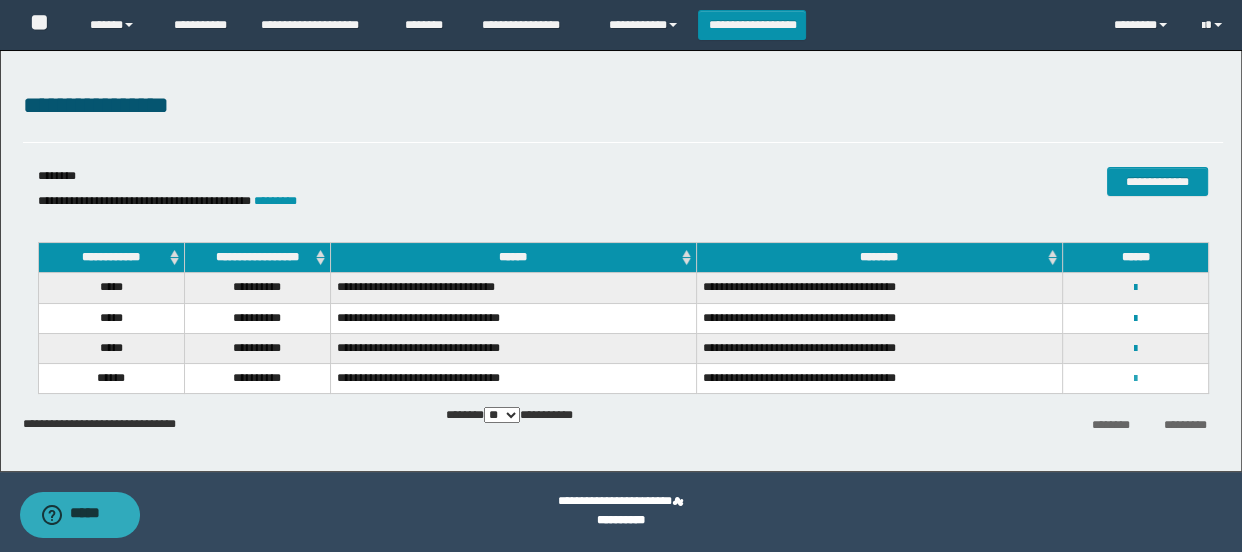 click at bounding box center (1135, 379) 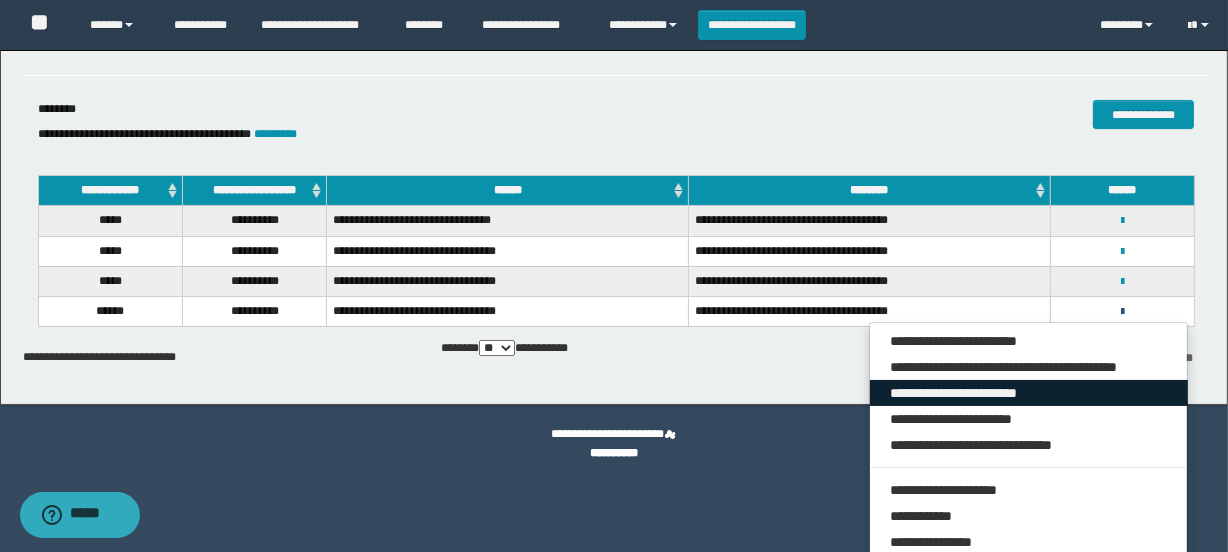 scroll, scrollTop: 181, scrollLeft: 0, axis: vertical 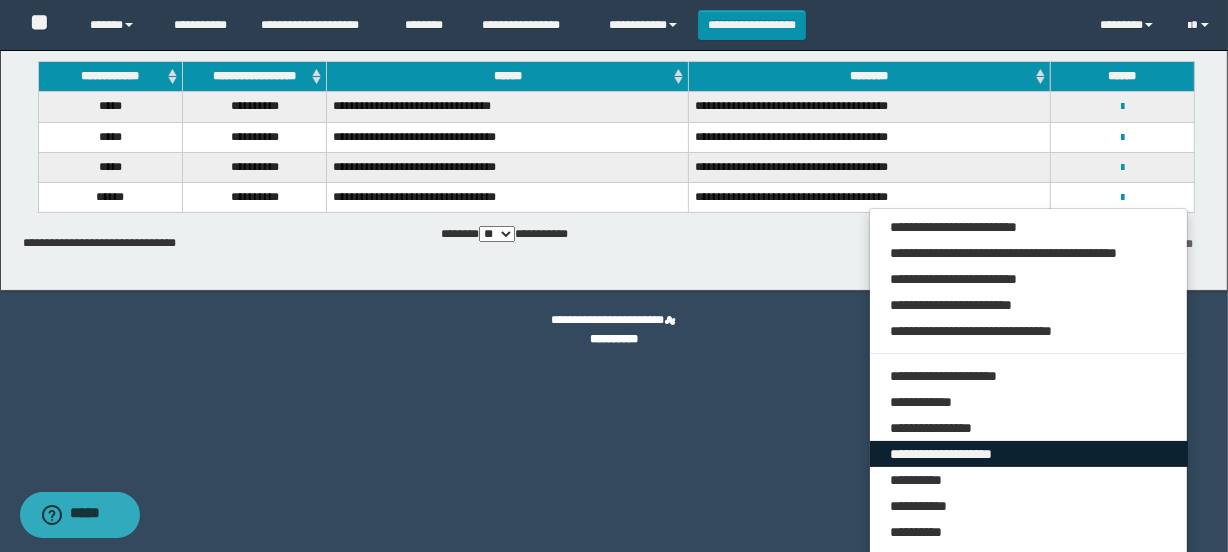 click on "**********" at bounding box center [1029, 454] 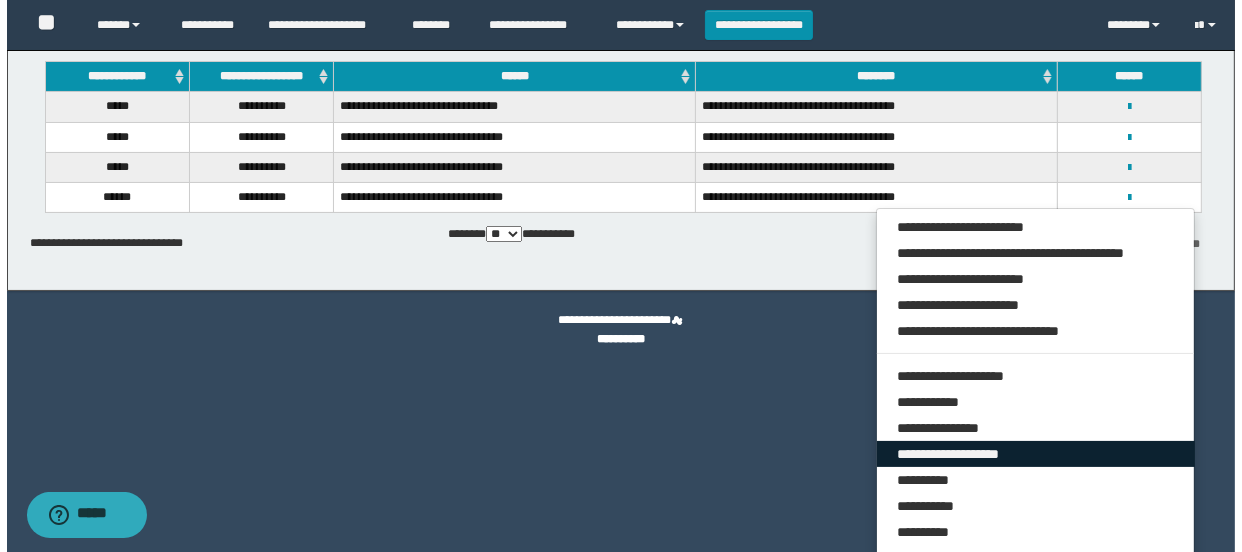 scroll, scrollTop: 0, scrollLeft: 0, axis: both 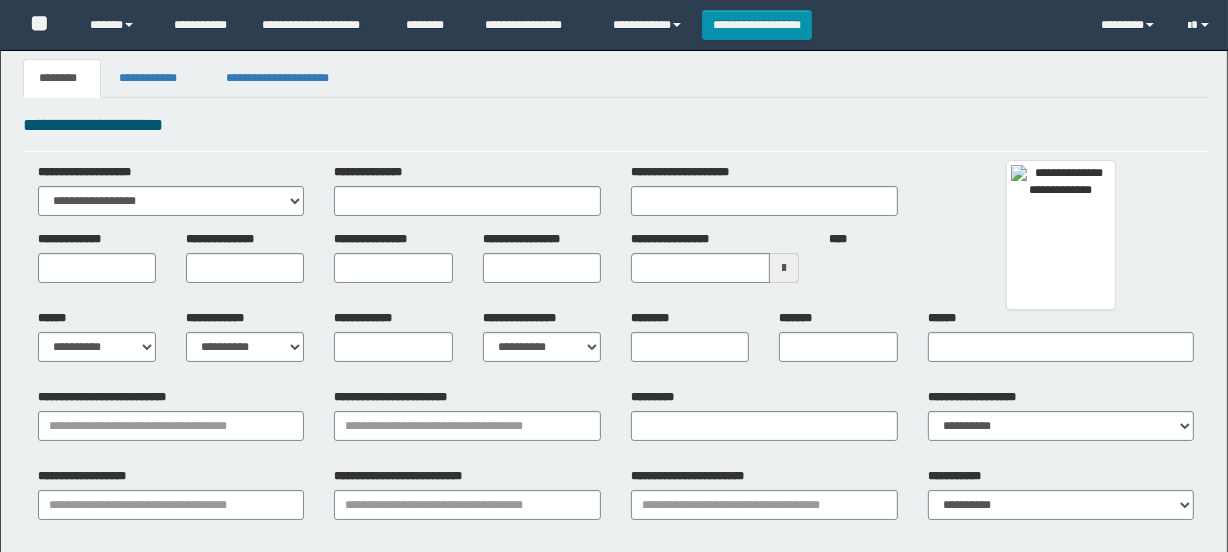 type 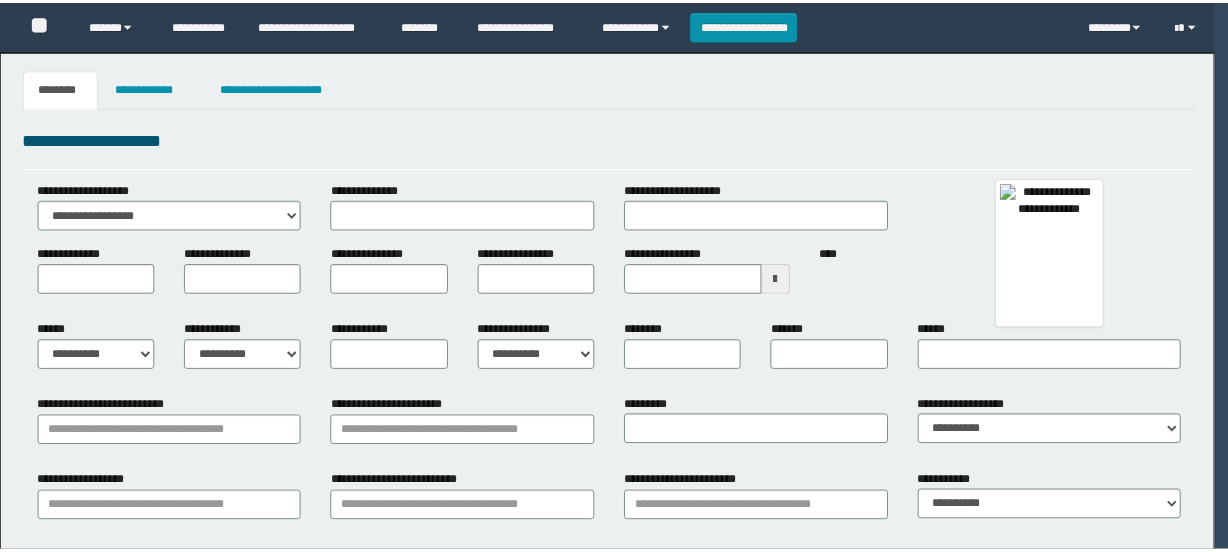 scroll, scrollTop: 0, scrollLeft: 0, axis: both 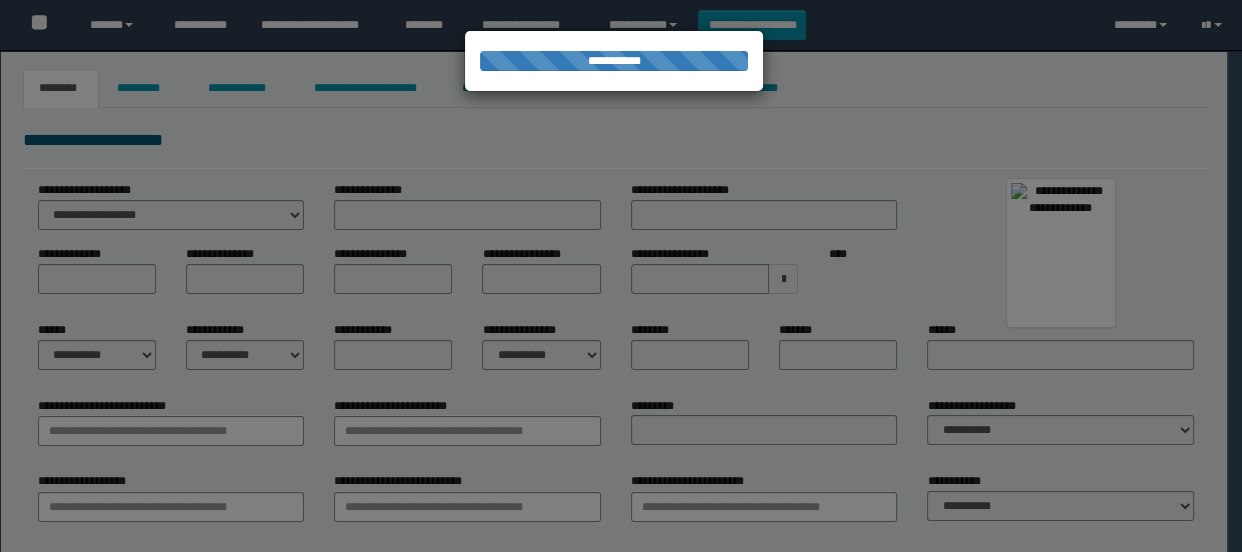 type on "********" 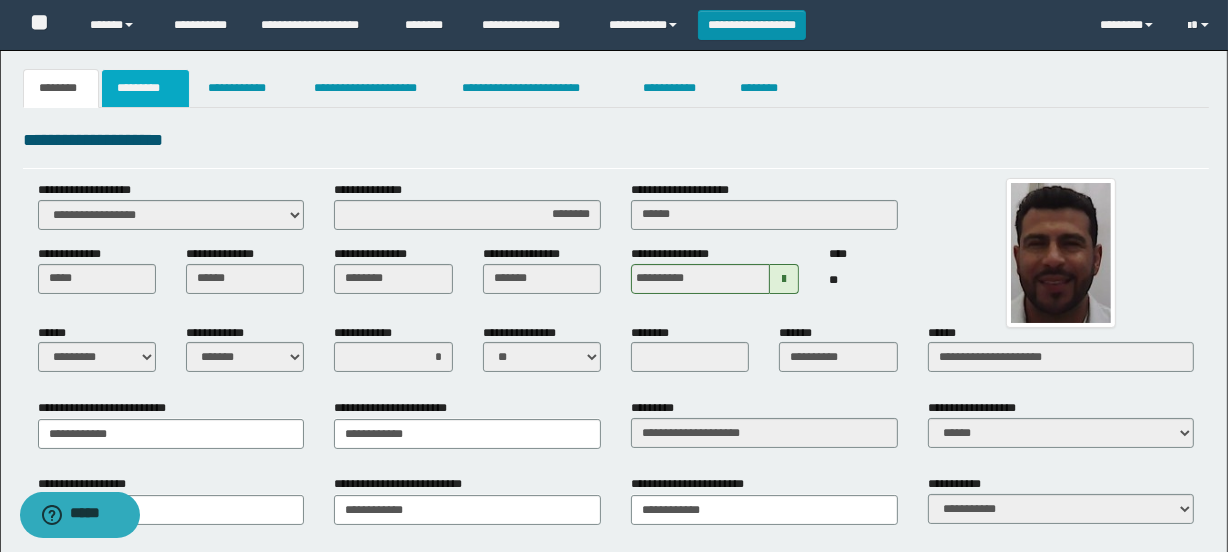 click on "*********" at bounding box center (145, 88) 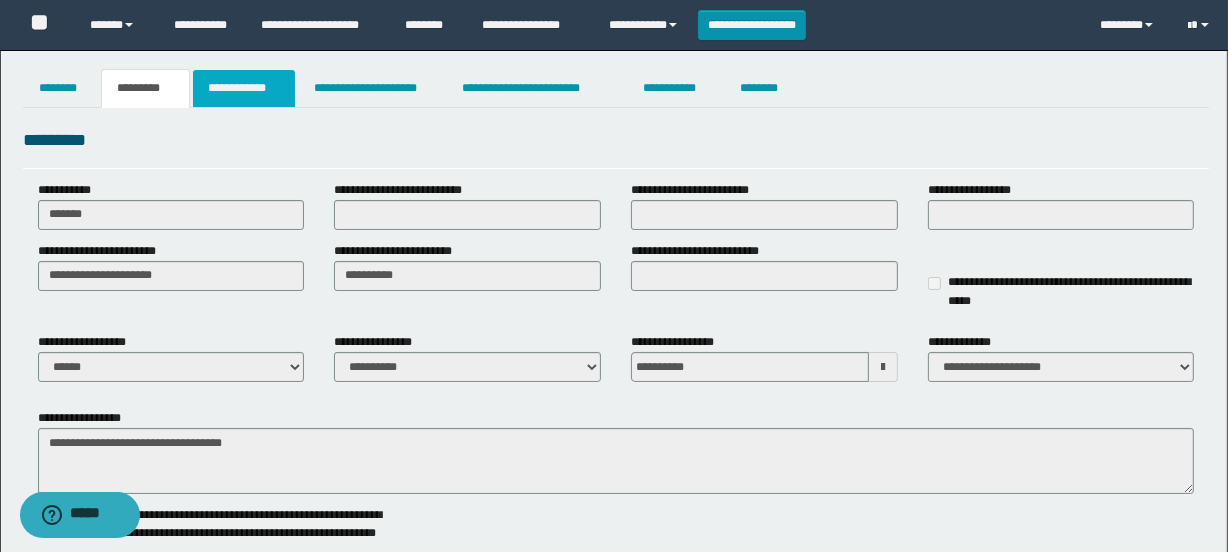 click on "**********" at bounding box center [244, 88] 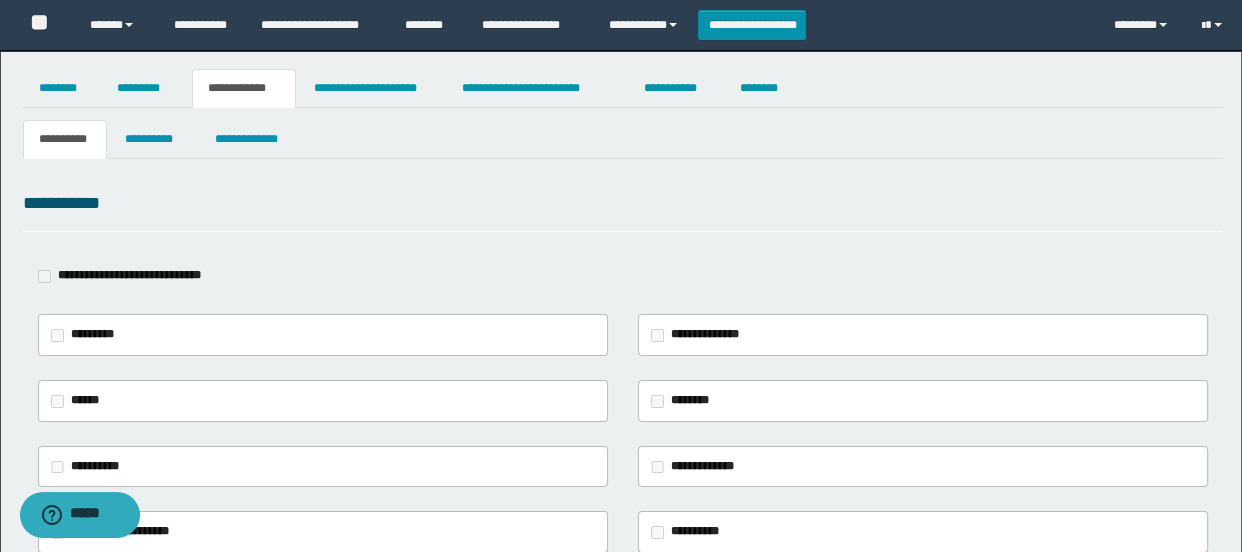 type on "**********" 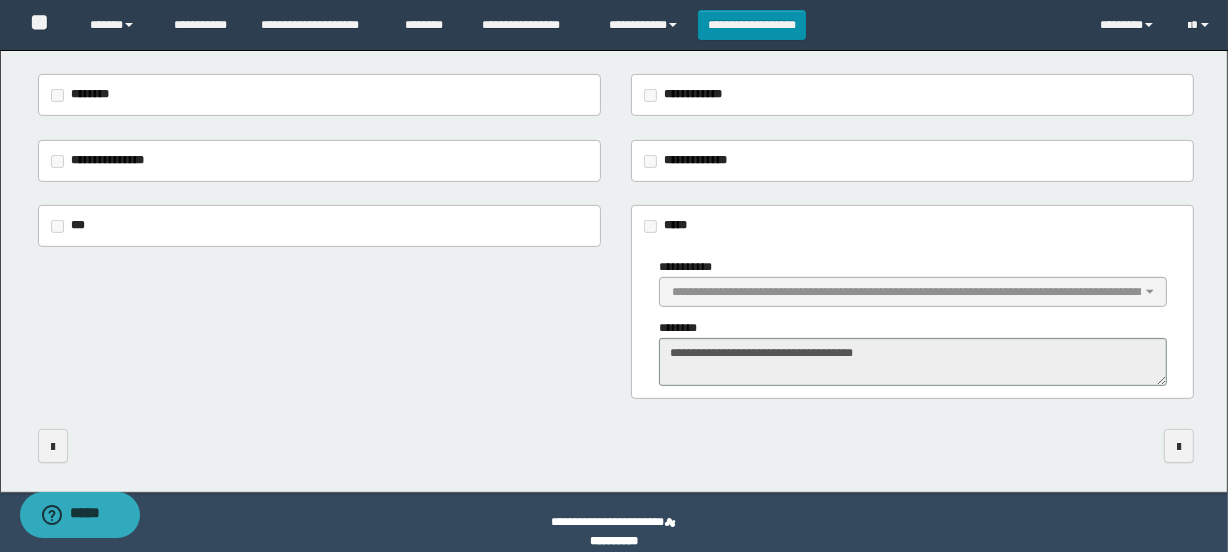 scroll, scrollTop: 588, scrollLeft: 0, axis: vertical 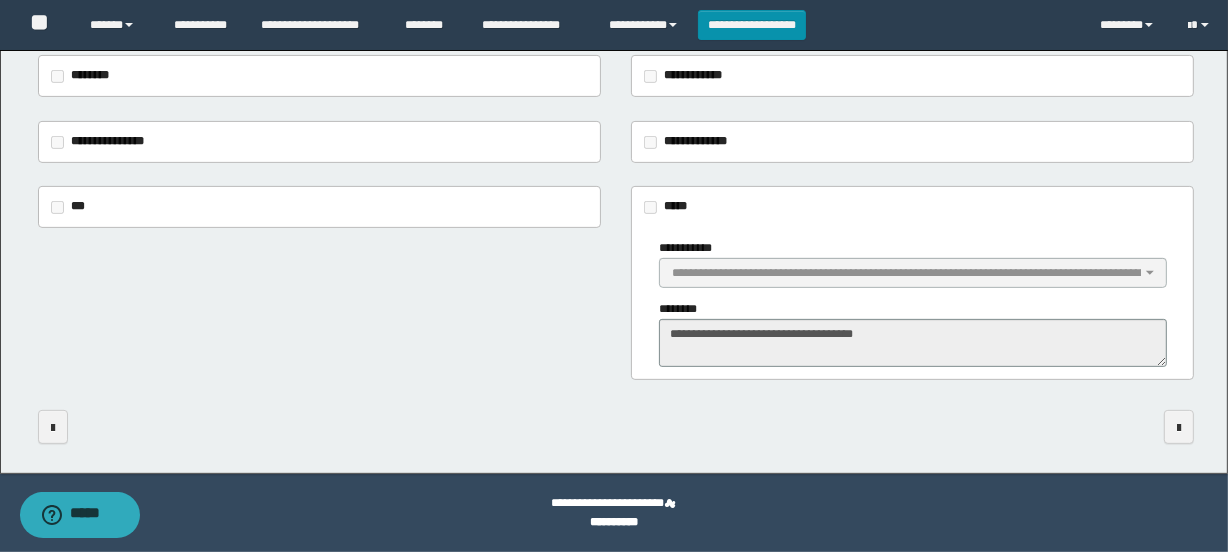 click on "**********" at bounding box center [616, 282] 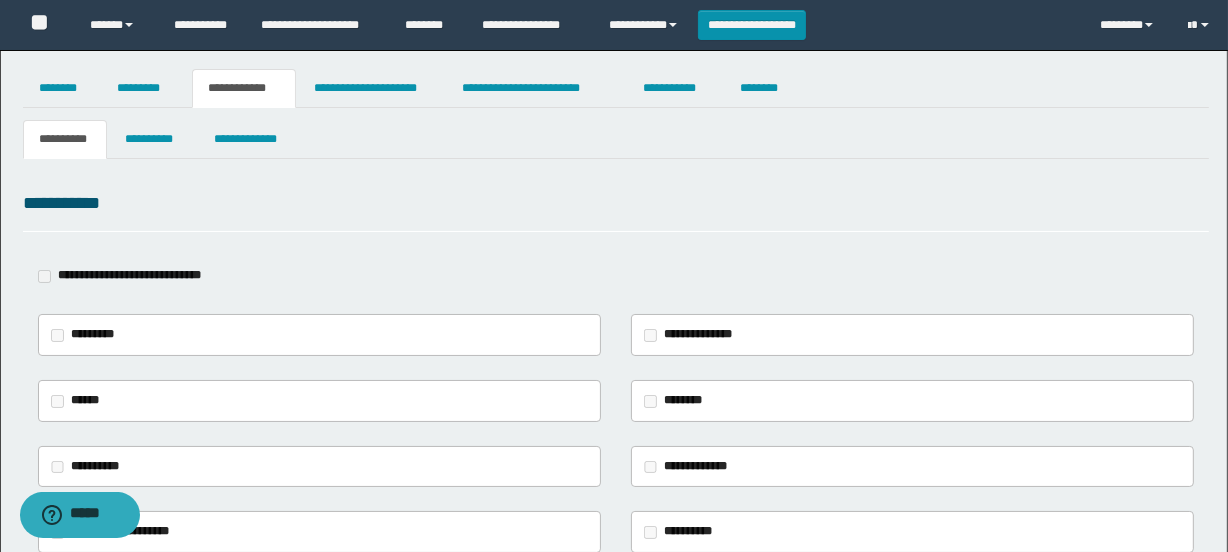 scroll, scrollTop: 0, scrollLeft: 0, axis: both 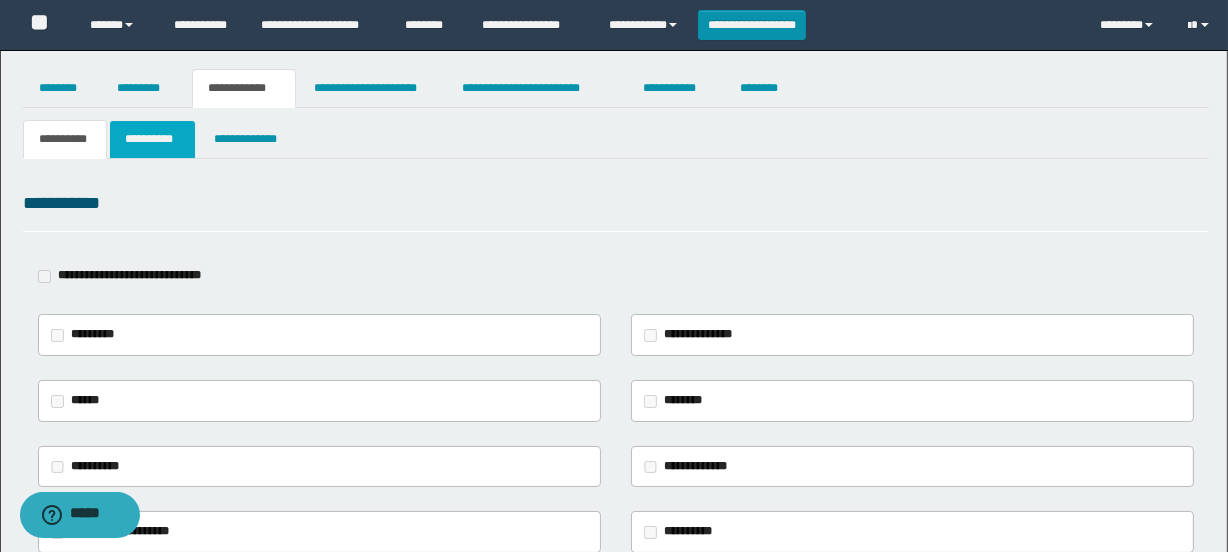 click on "**********" at bounding box center [153, 139] 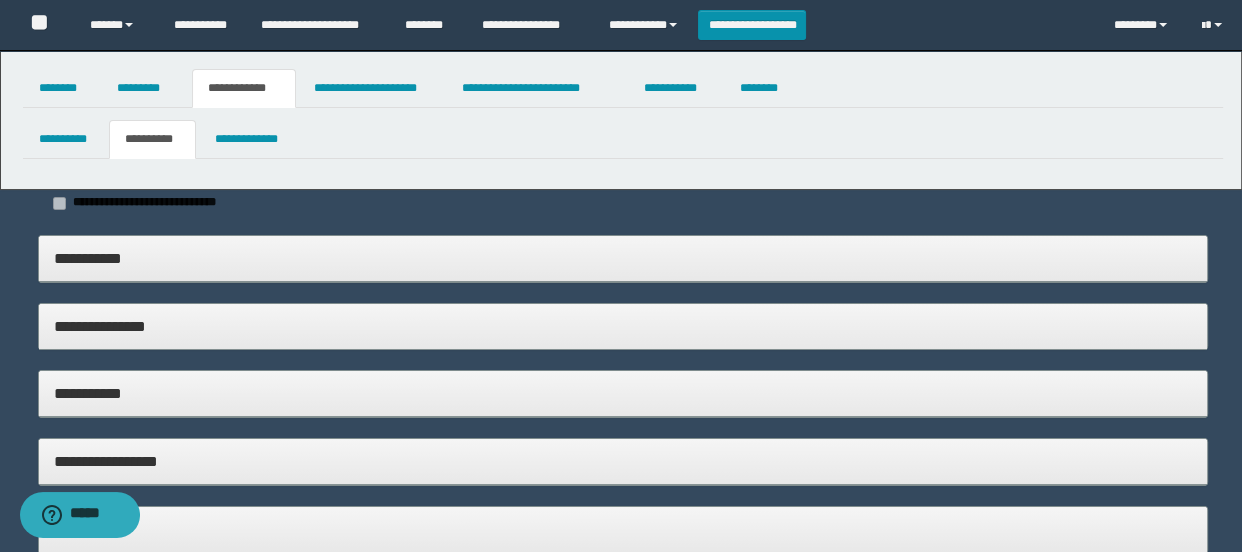 type on "**********" 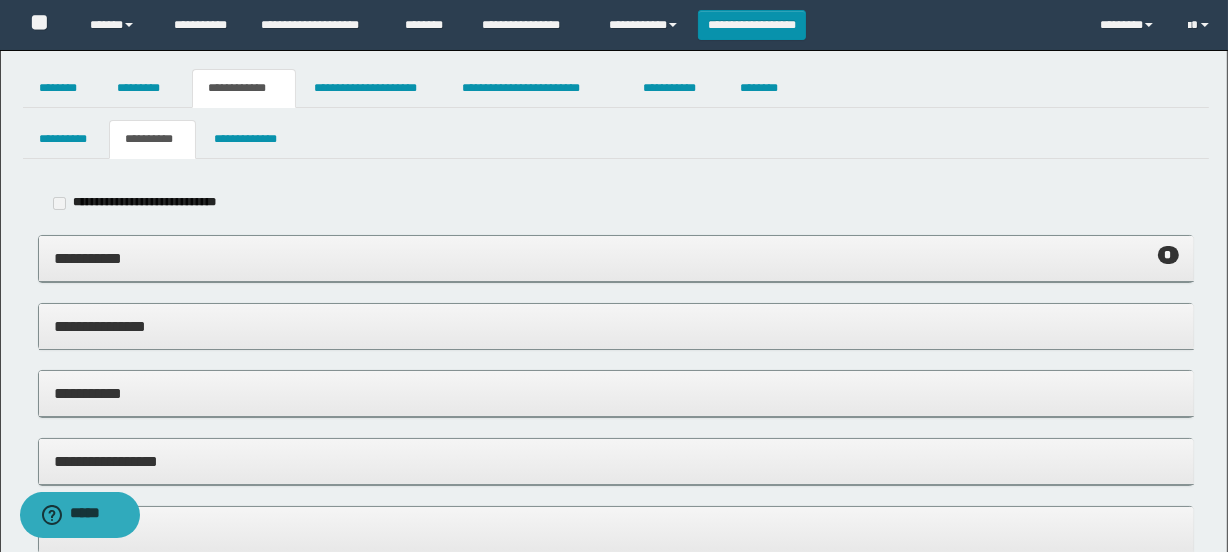 click on "**********" at bounding box center (616, 258) 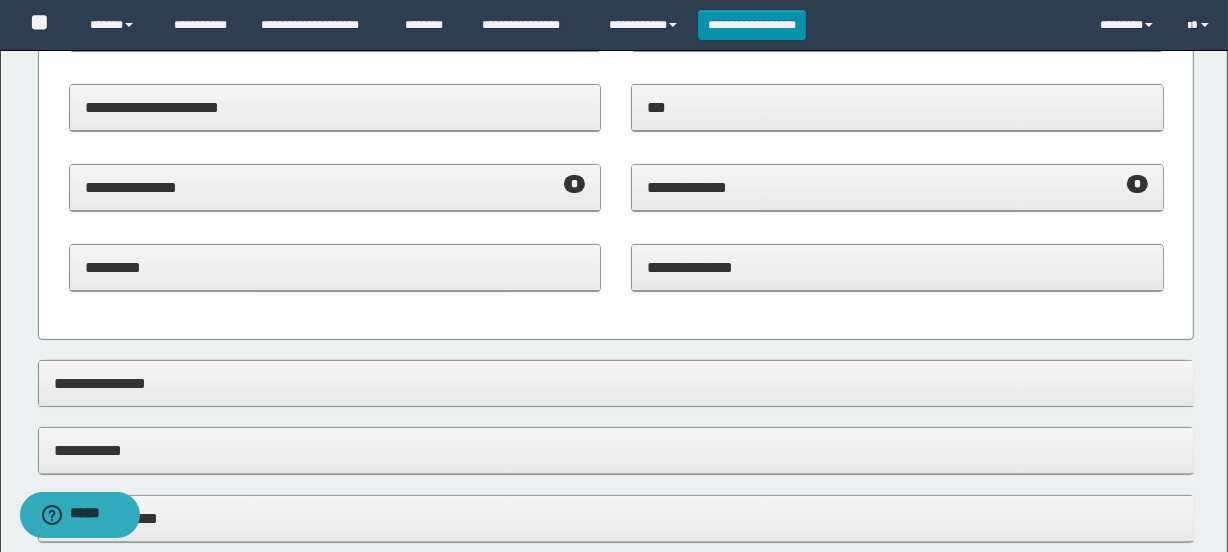 scroll, scrollTop: 545, scrollLeft: 0, axis: vertical 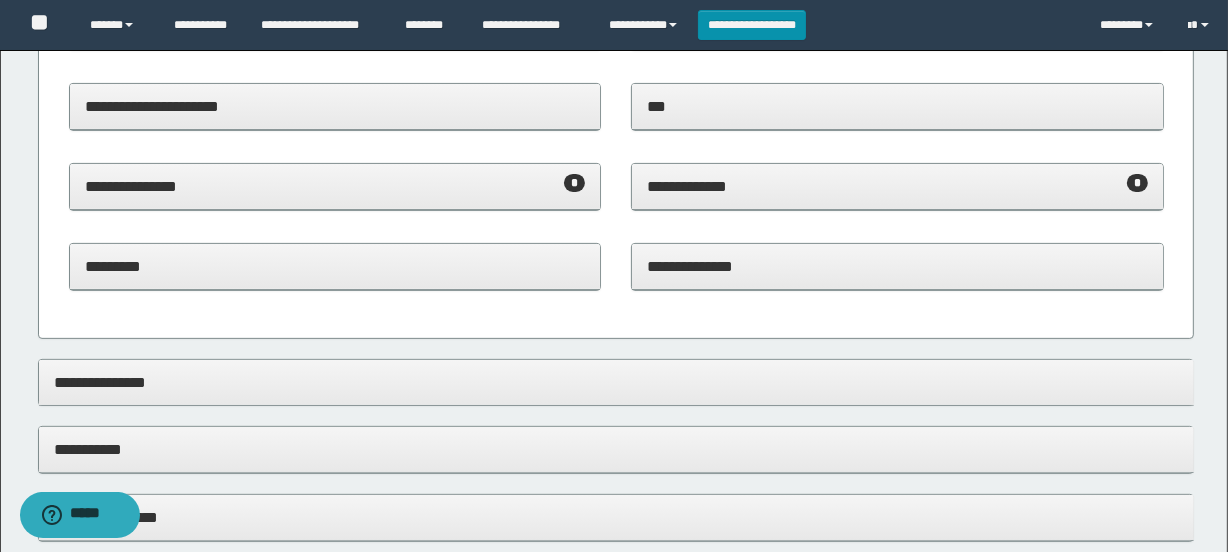 click on "**********" at bounding box center (335, 186) 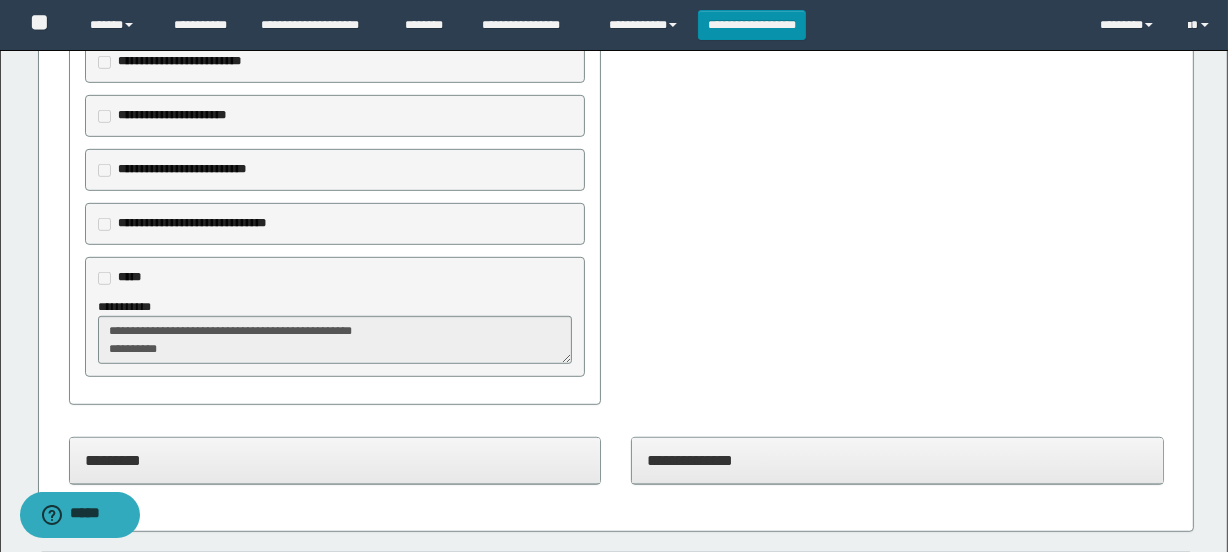scroll, scrollTop: 1000, scrollLeft: 0, axis: vertical 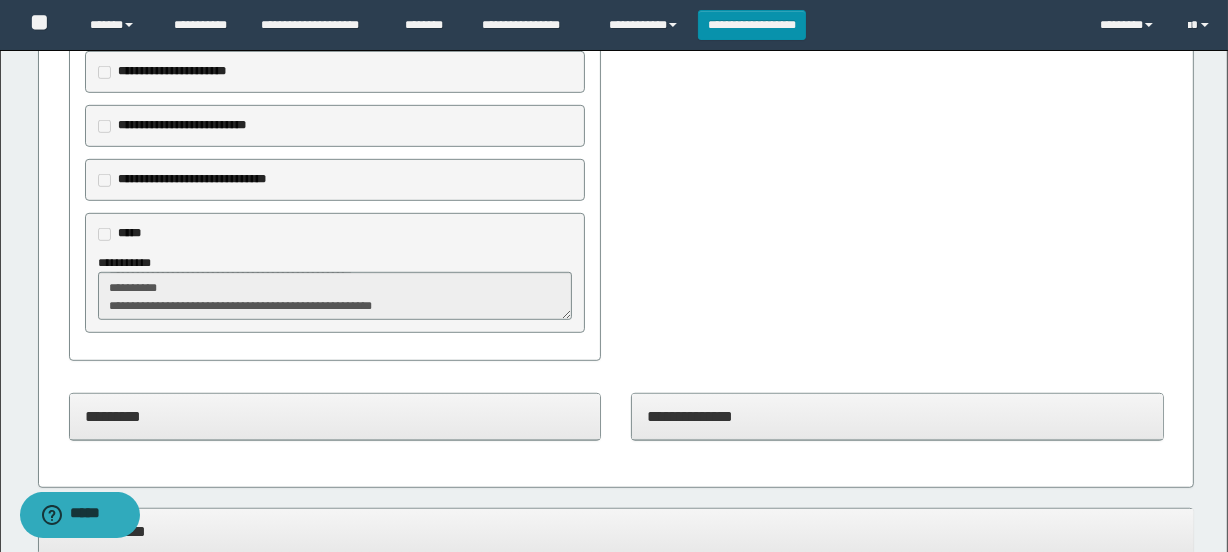 click on "**********" at bounding box center (335, 273) 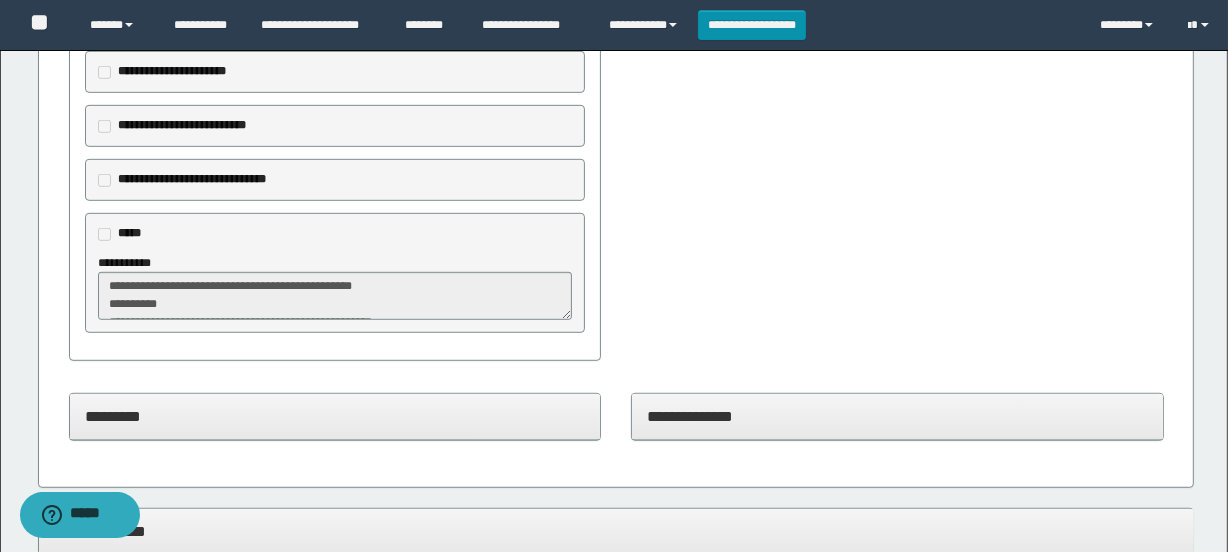scroll, scrollTop: 0, scrollLeft: 0, axis: both 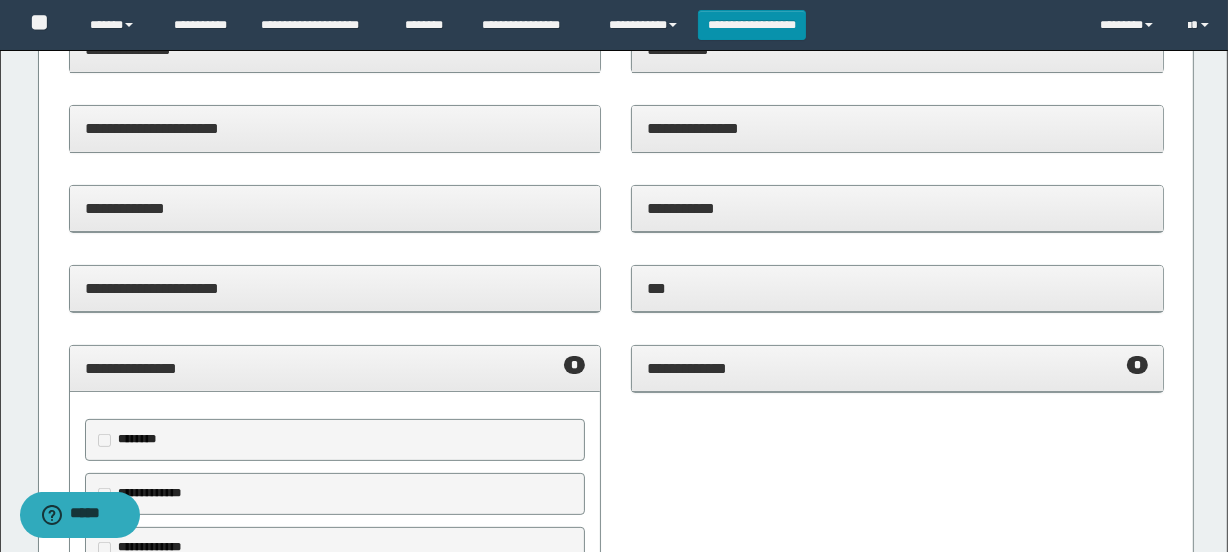 click on "**********" at bounding box center (897, 368) 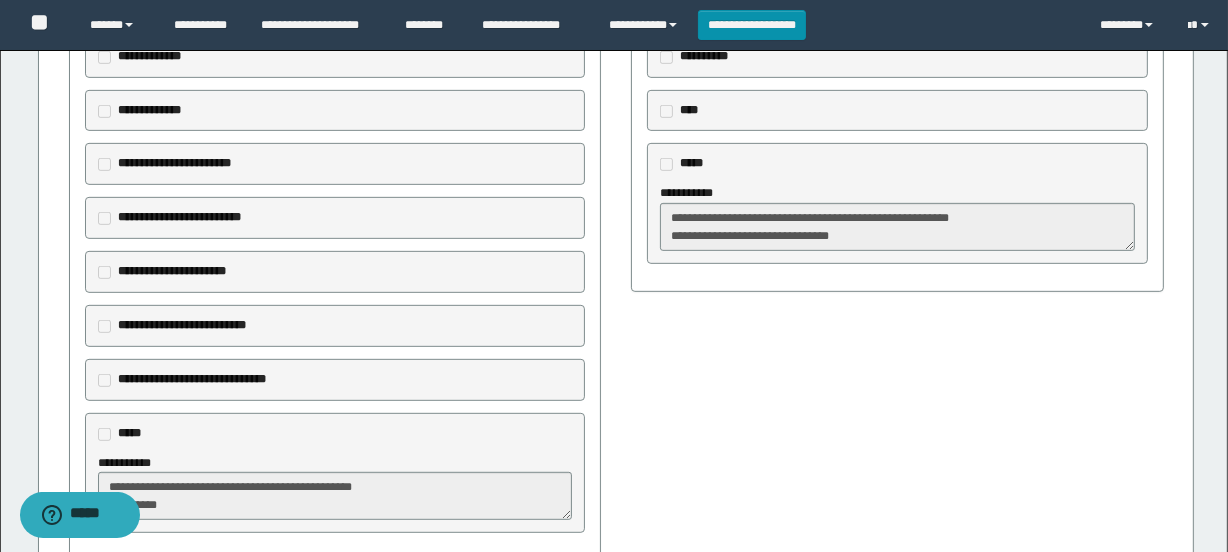 scroll, scrollTop: 909, scrollLeft: 0, axis: vertical 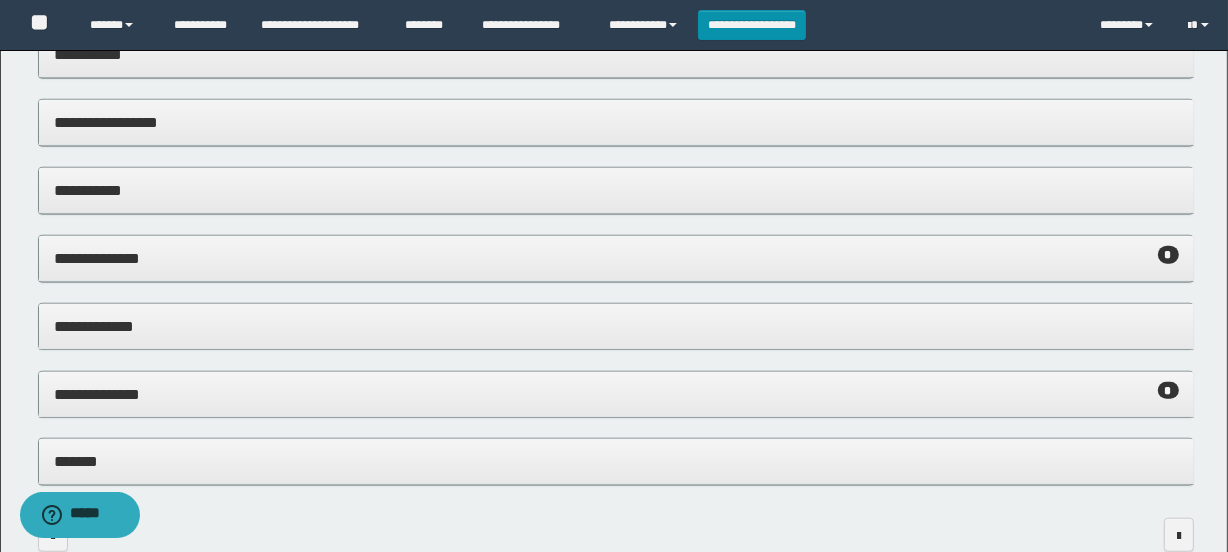 click on "**********" at bounding box center [616, 258] 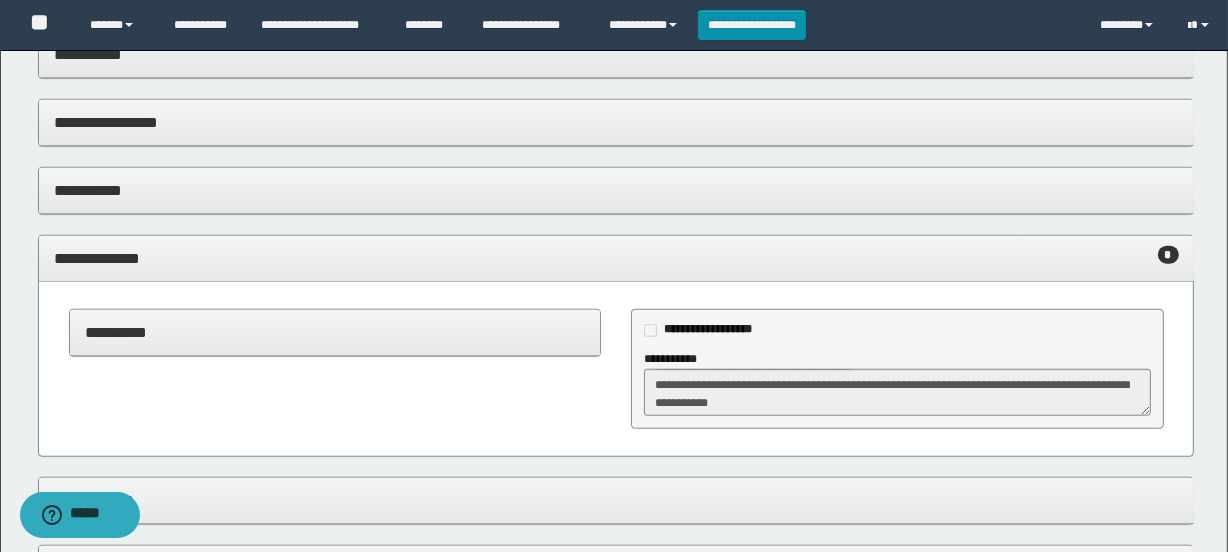 scroll, scrollTop: 53, scrollLeft: 0, axis: vertical 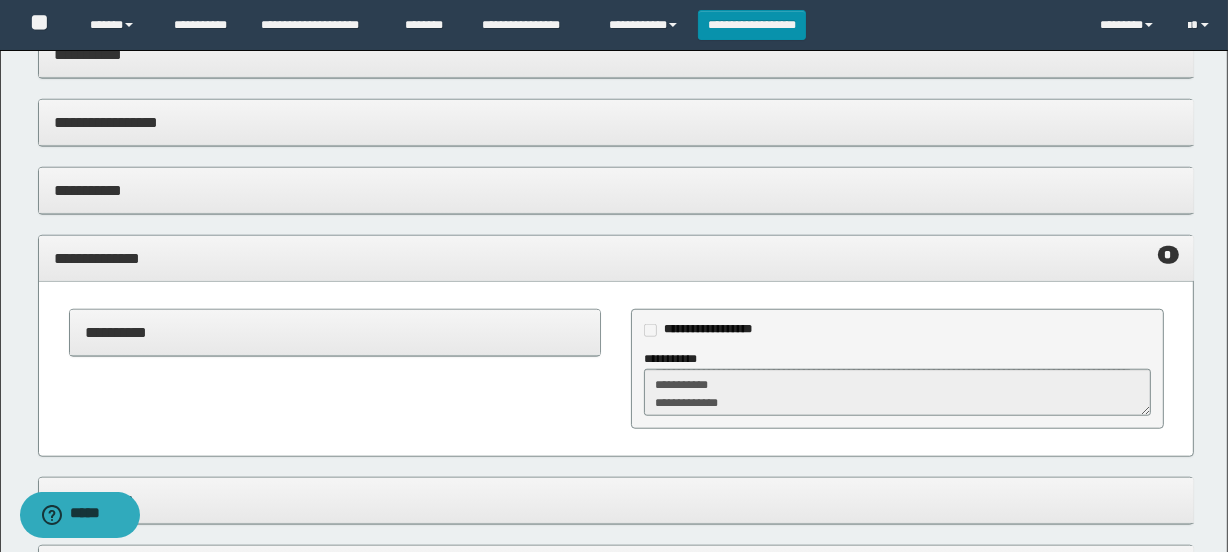 click on "**********" at bounding box center [897, 383] 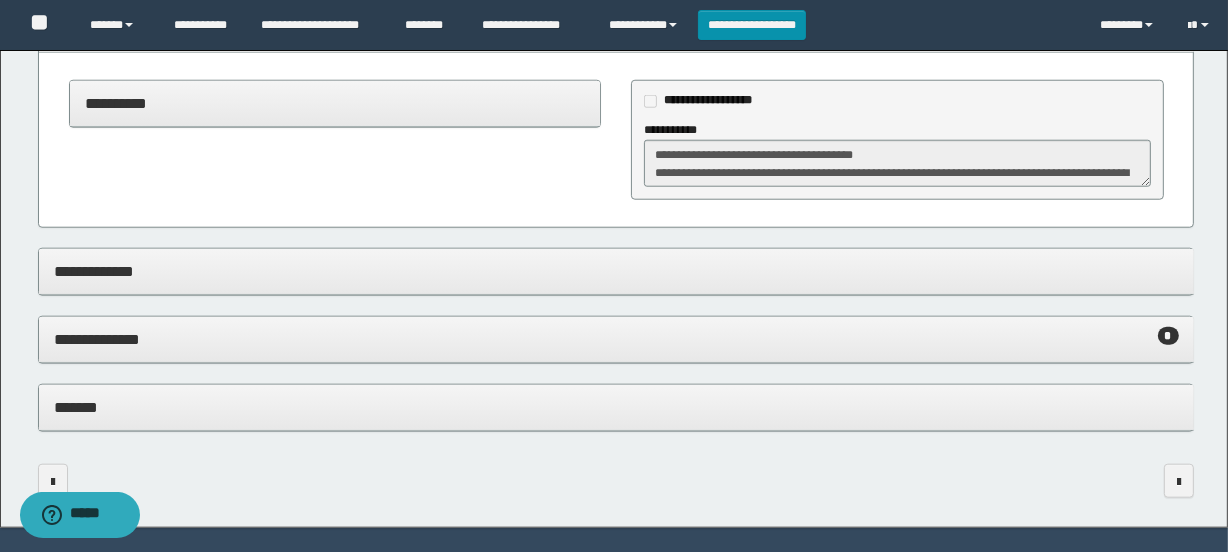 scroll, scrollTop: 1828, scrollLeft: 0, axis: vertical 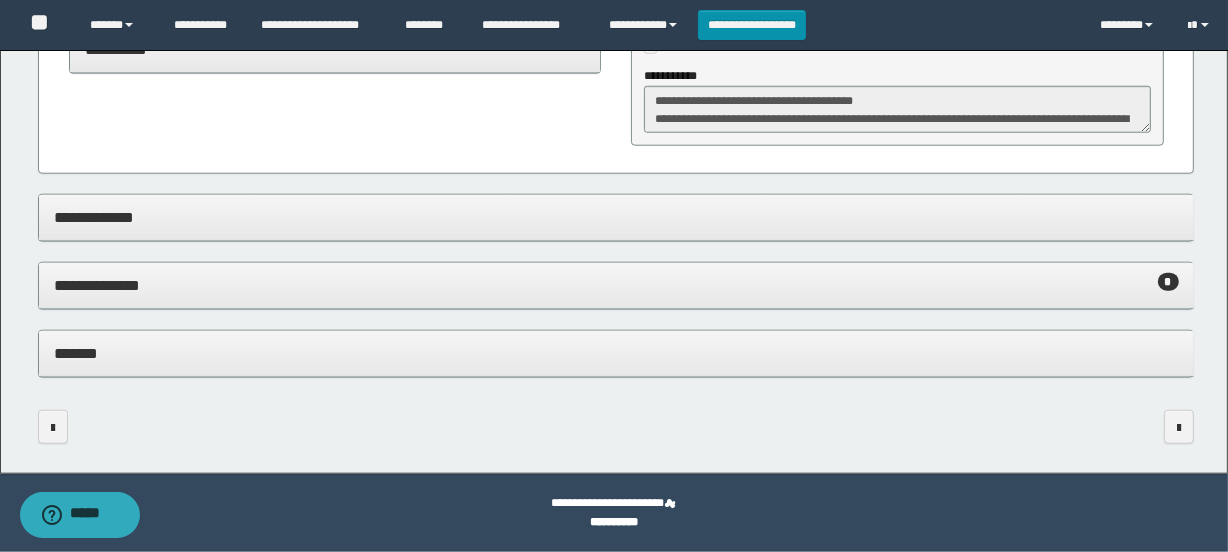 click on "**********" at bounding box center (616, 285) 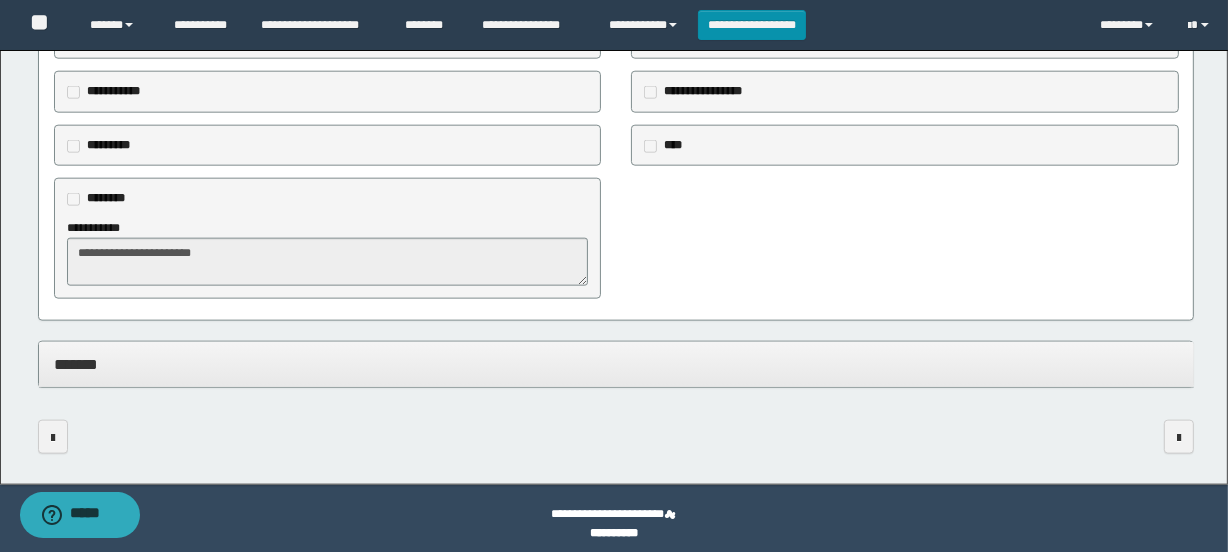 scroll, scrollTop: 2151, scrollLeft: 0, axis: vertical 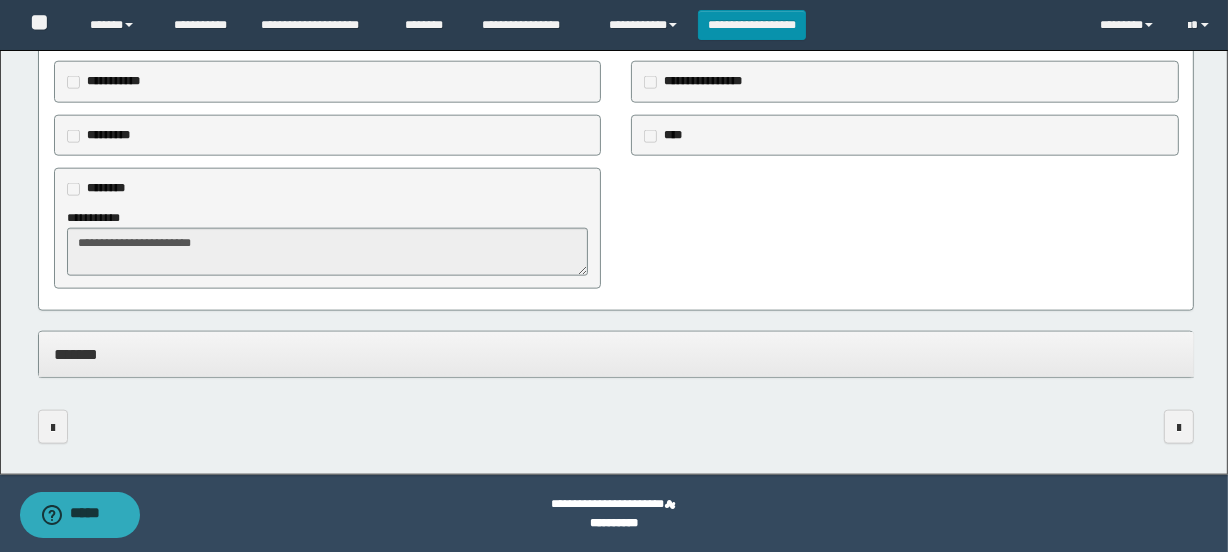 click on "**********" at bounding box center [328, 242] 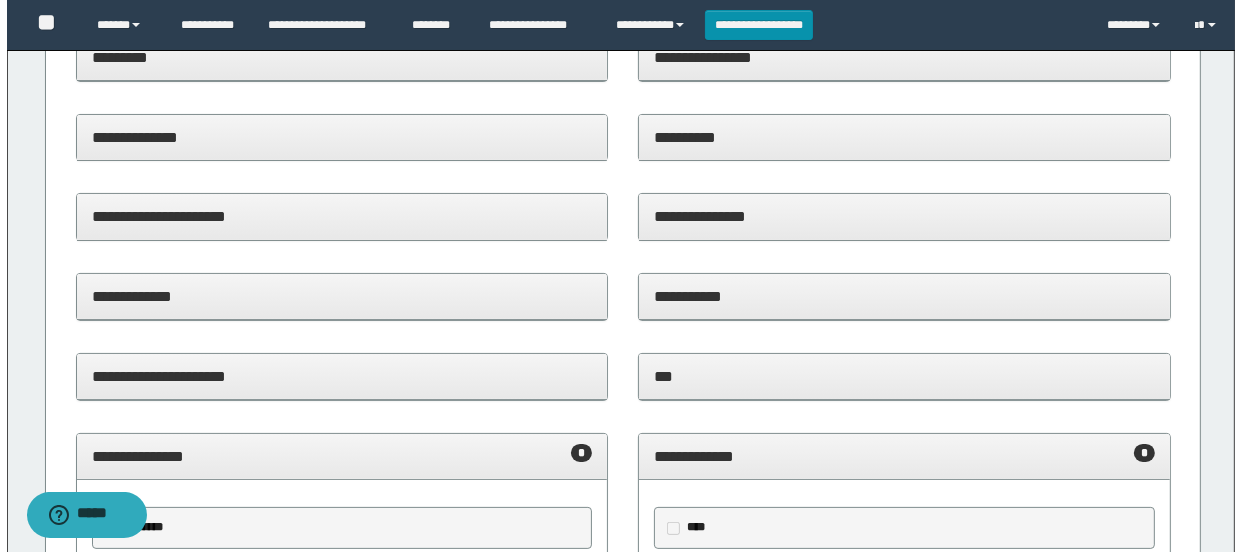 scroll, scrollTop: 0, scrollLeft: 0, axis: both 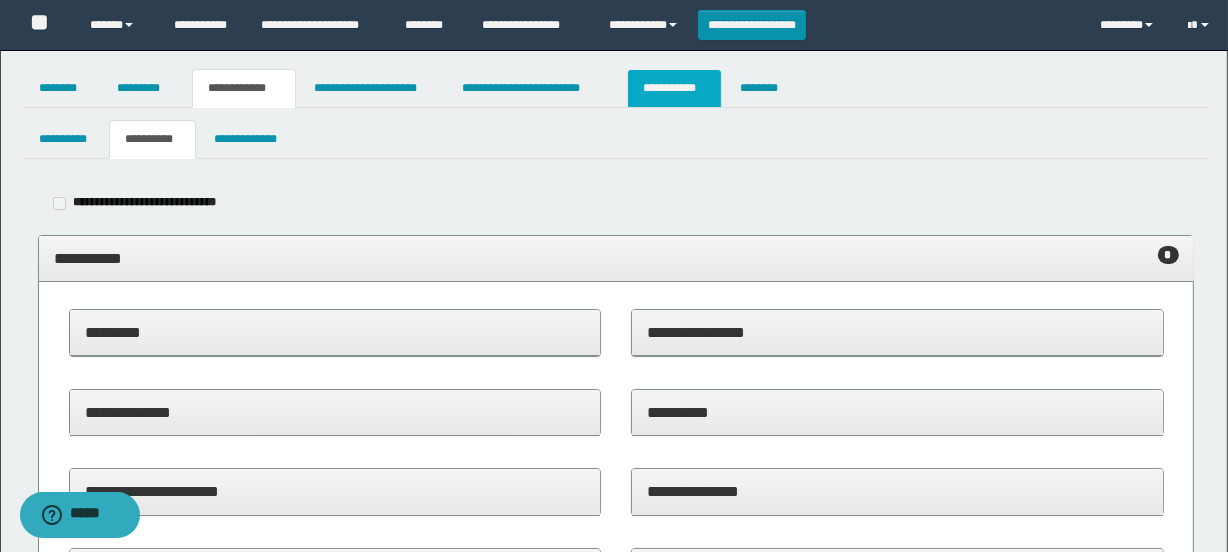 click on "**********" at bounding box center [674, 88] 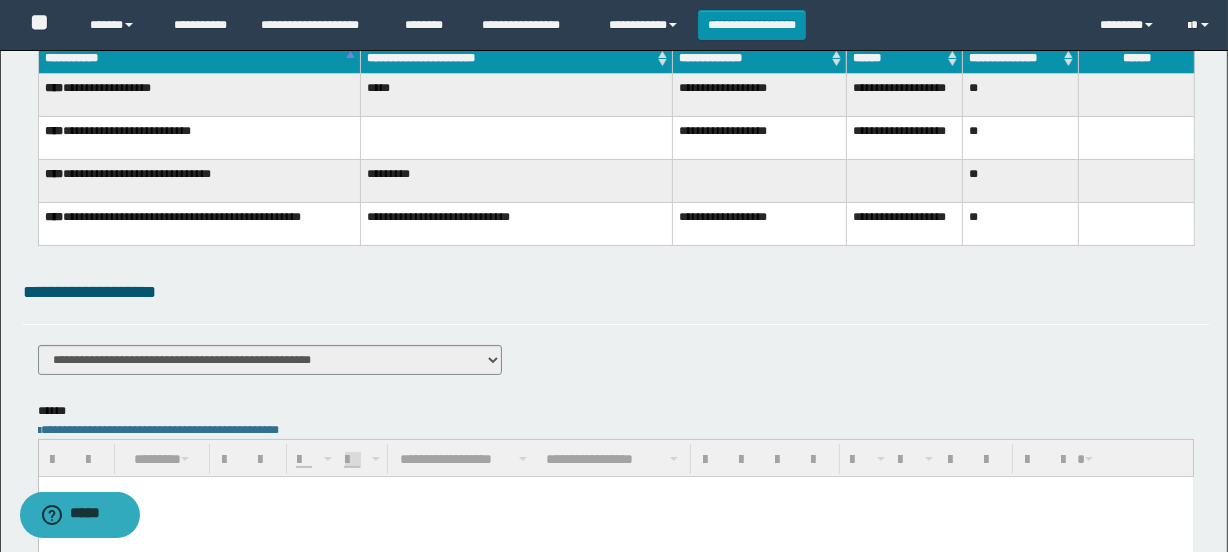 scroll, scrollTop: 0, scrollLeft: 0, axis: both 